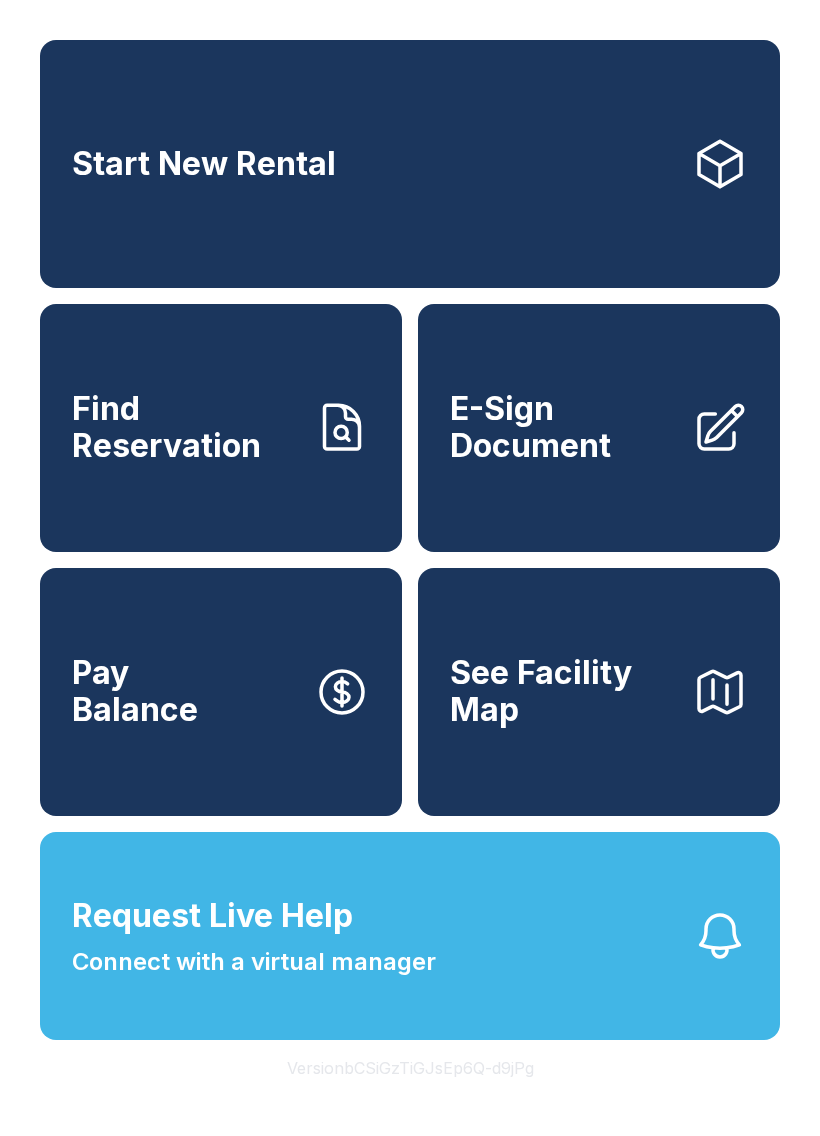 scroll, scrollTop: 0, scrollLeft: 0, axis: both 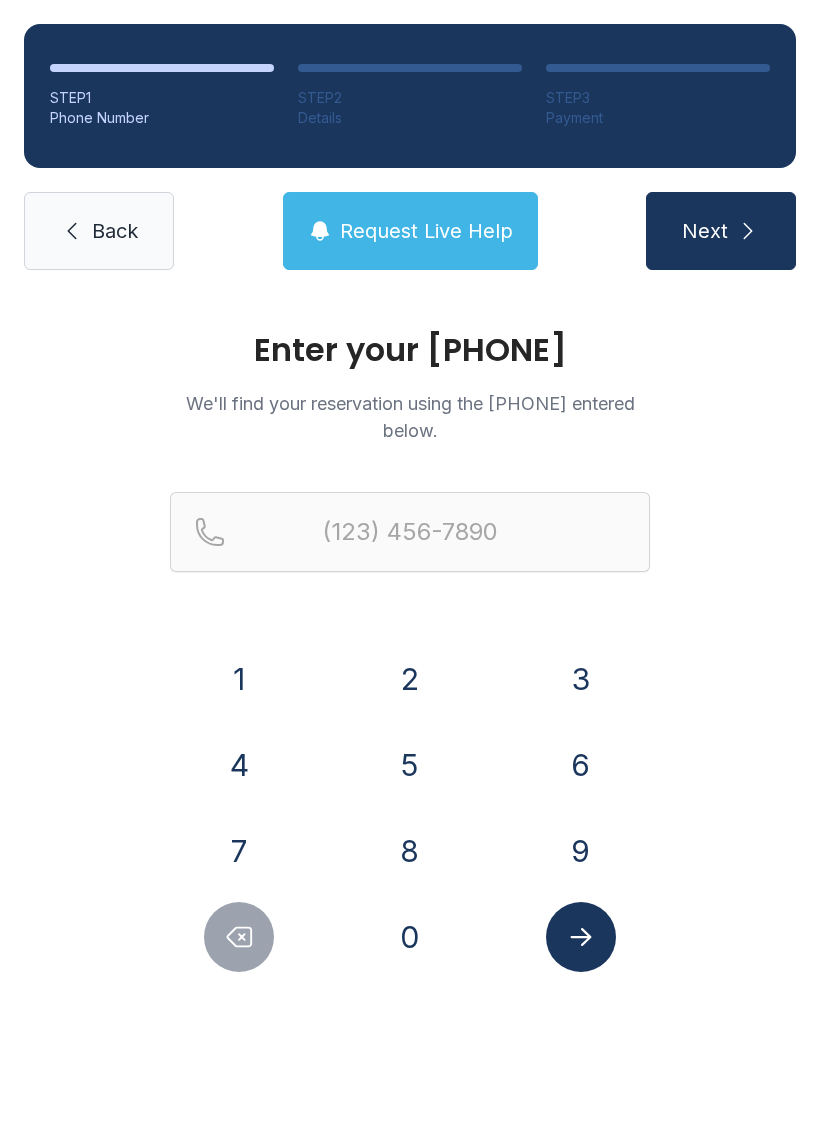 click on "2" at bounding box center (410, 679) 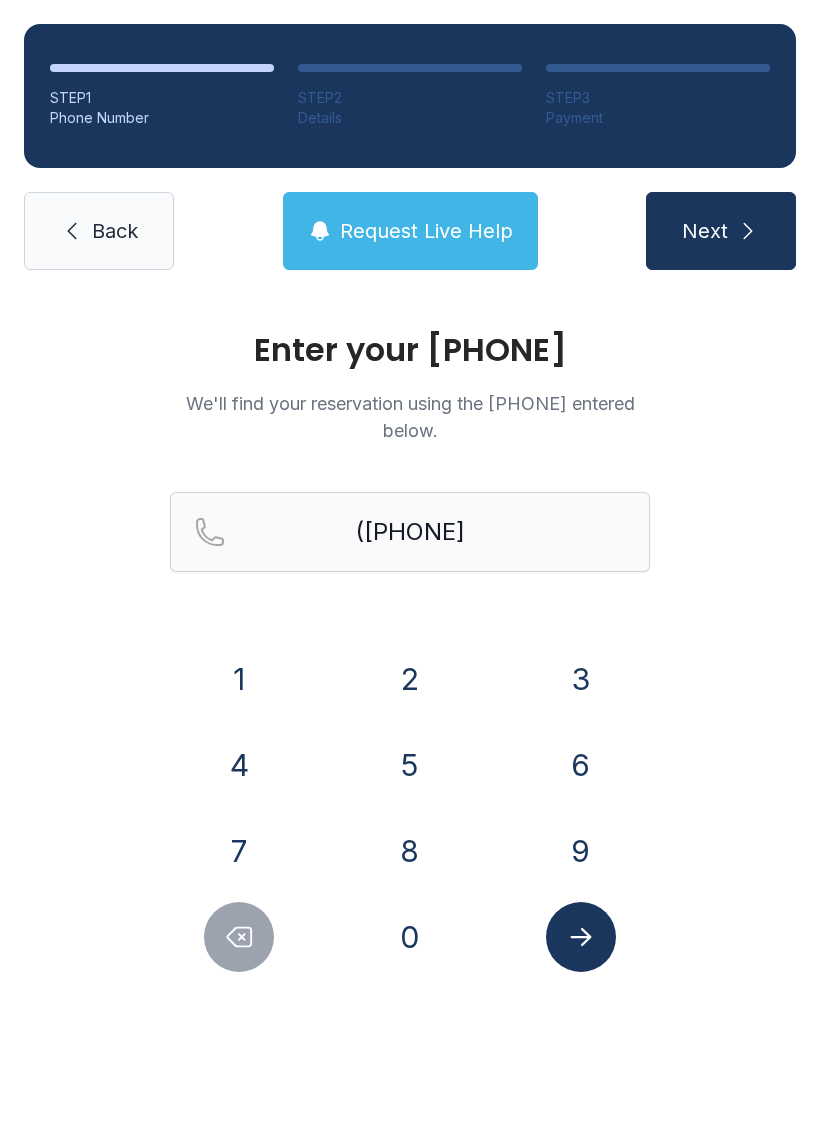 click at bounding box center [239, 937] 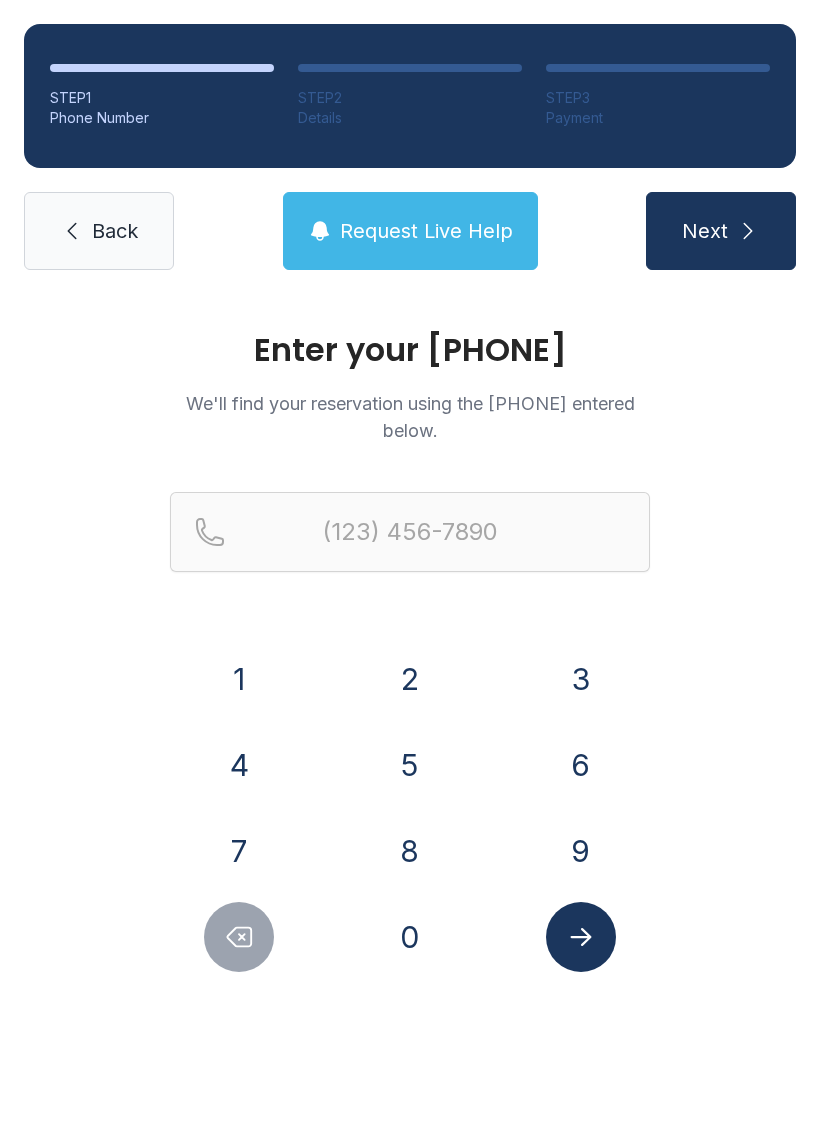 click on "2" at bounding box center (239, 679) 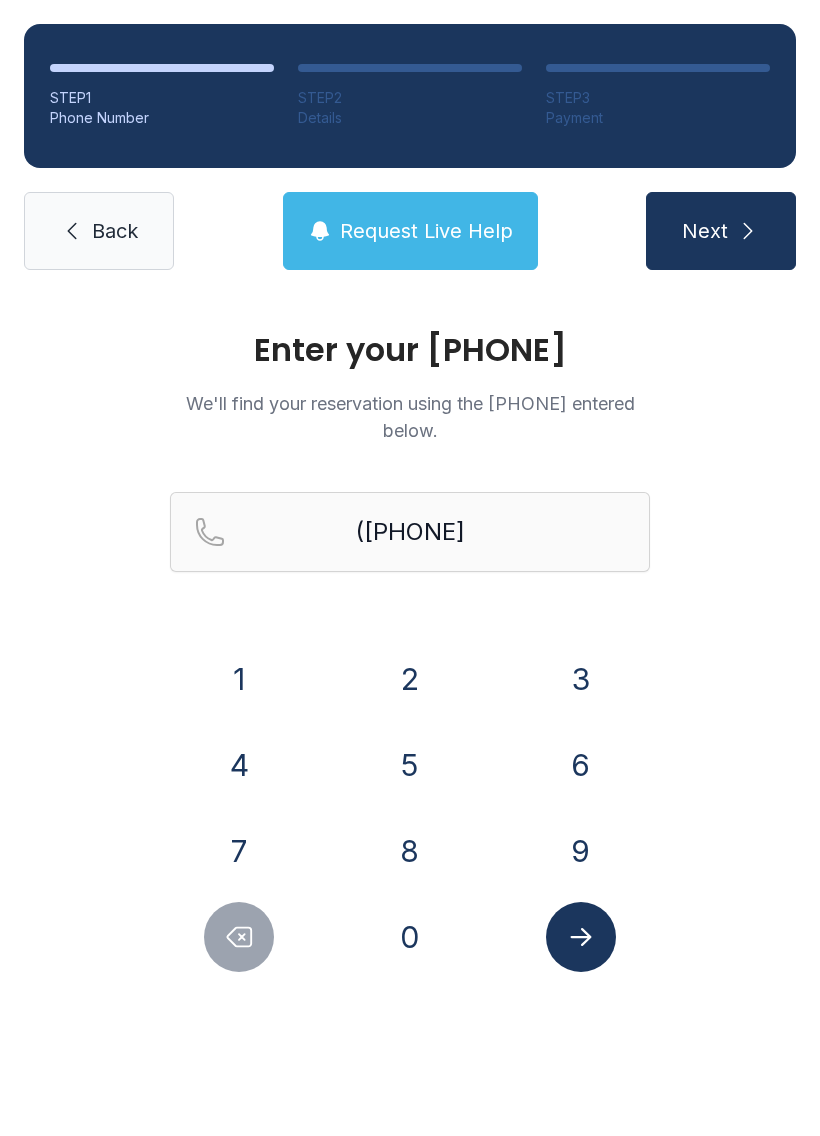 click on "1" at bounding box center (239, 679) 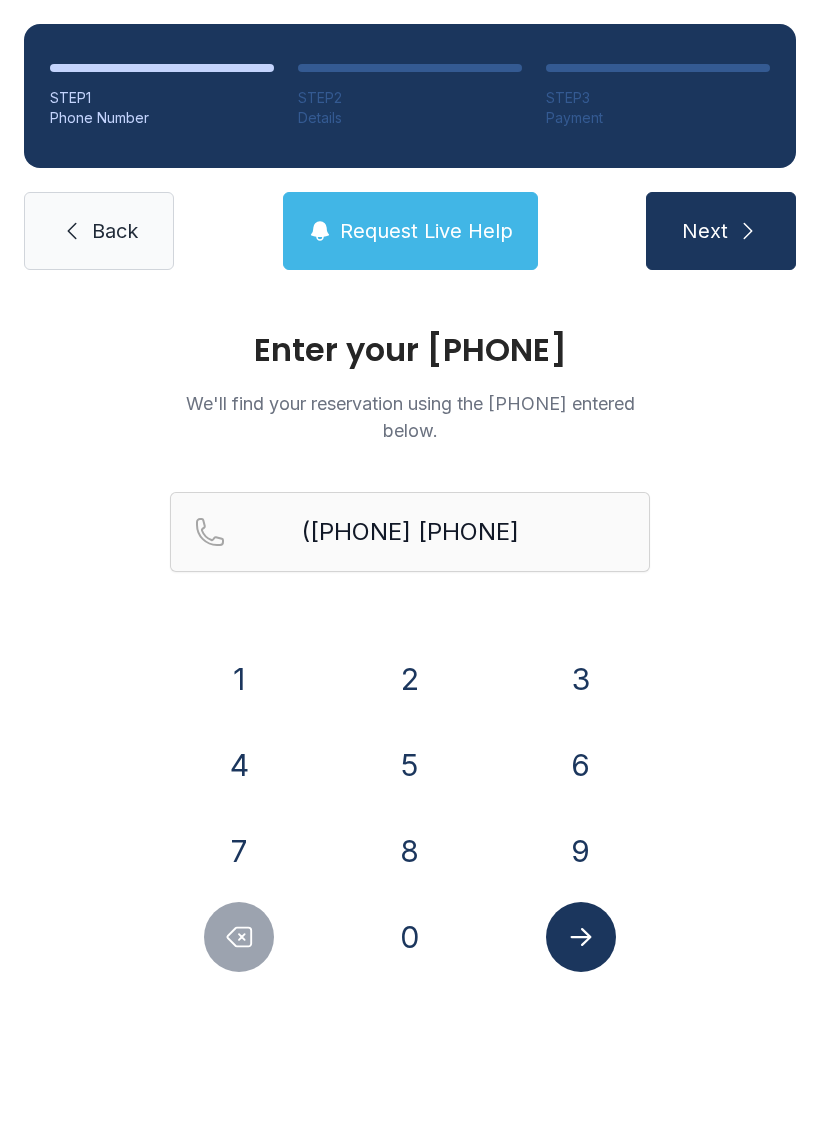 click on "9" at bounding box center (239, 679) 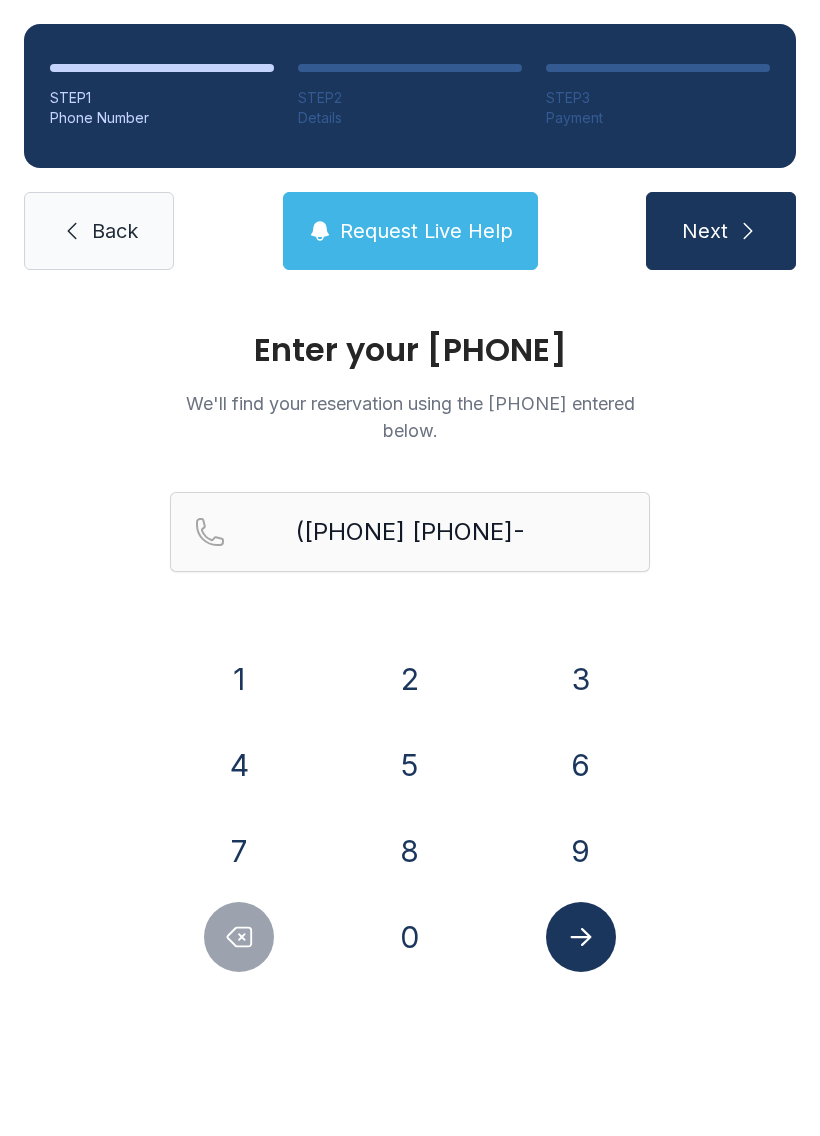 click on "1" at bounding box center (239, 679) 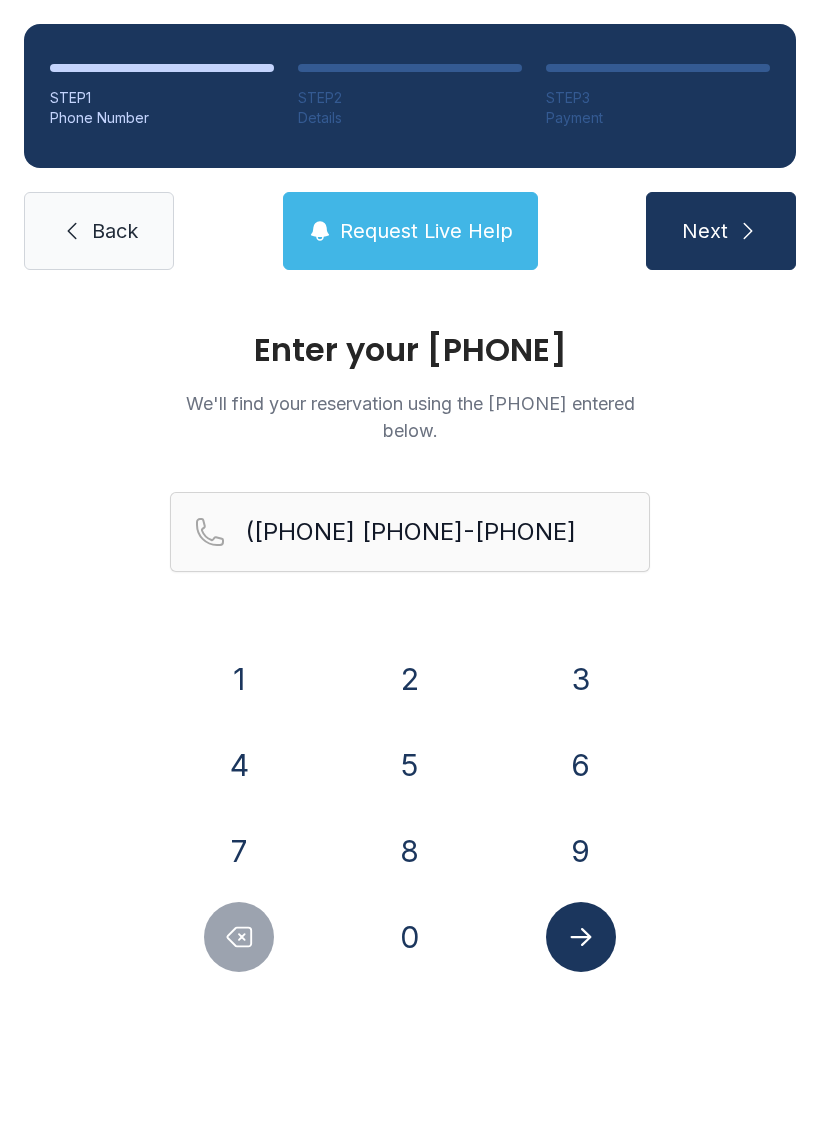 click on "4" at bounding box center (239, 679) 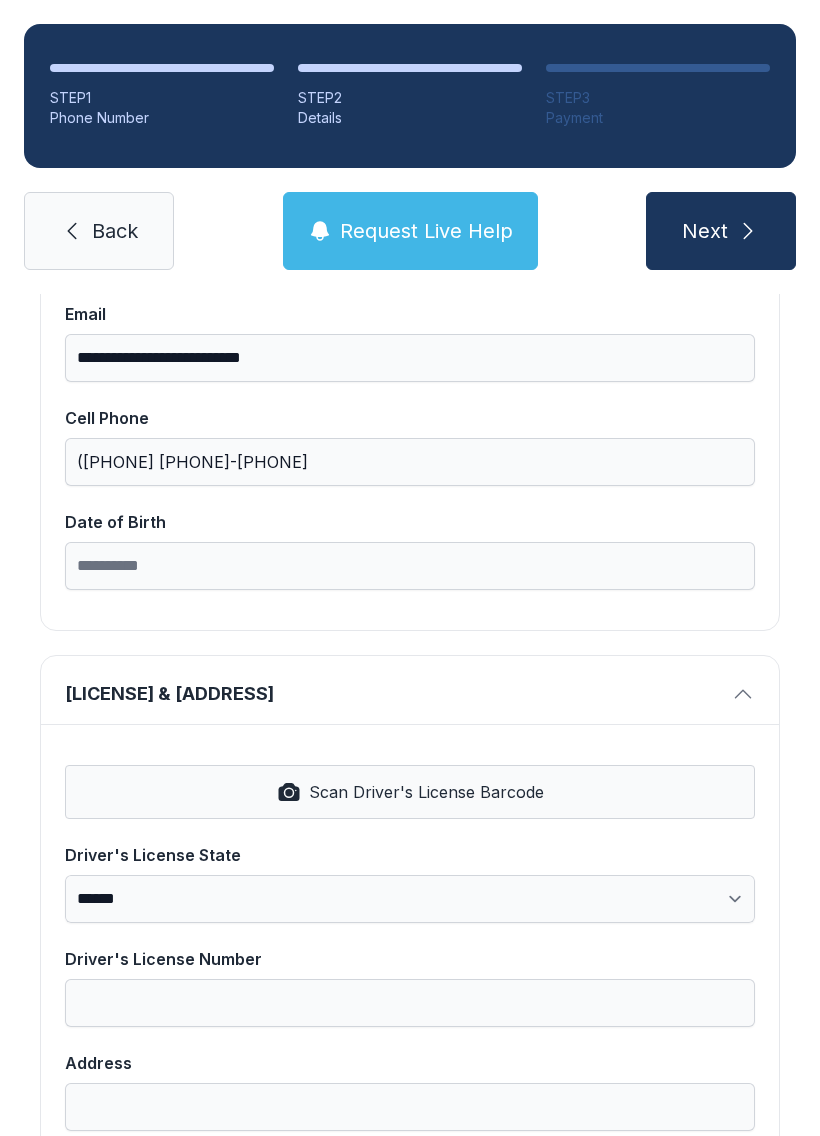 scroll, scrollTop: 423, scrollLeft: 0, axis: vertical 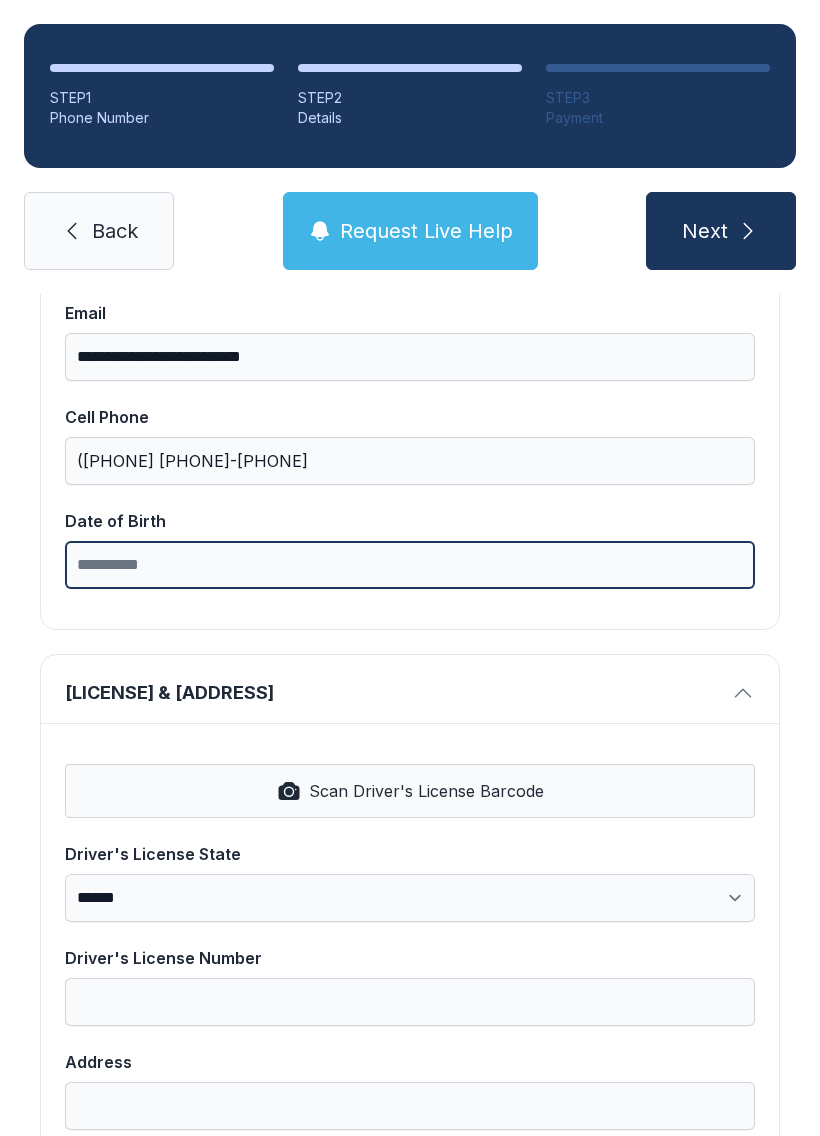 click on "Date of Birth" at bounding box center [410, 565] 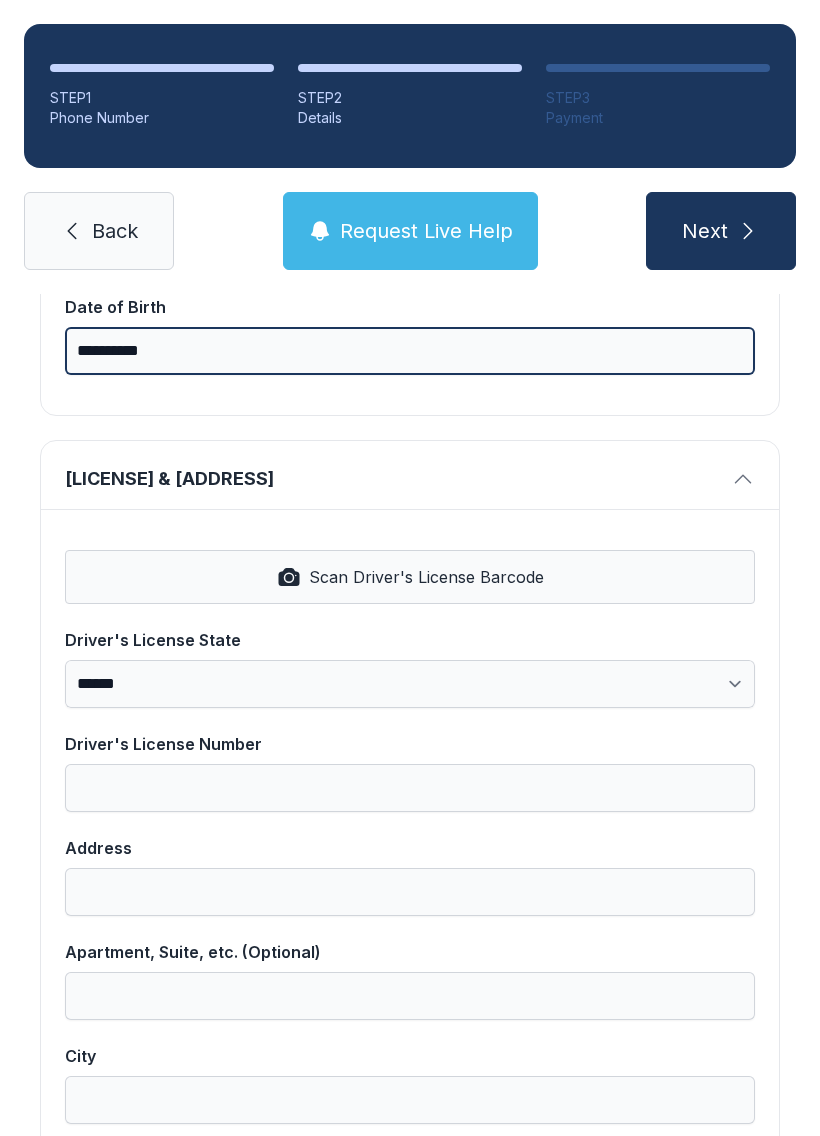 scroll, scrollTop: 650, scrollLeft: 0, axis: vertical 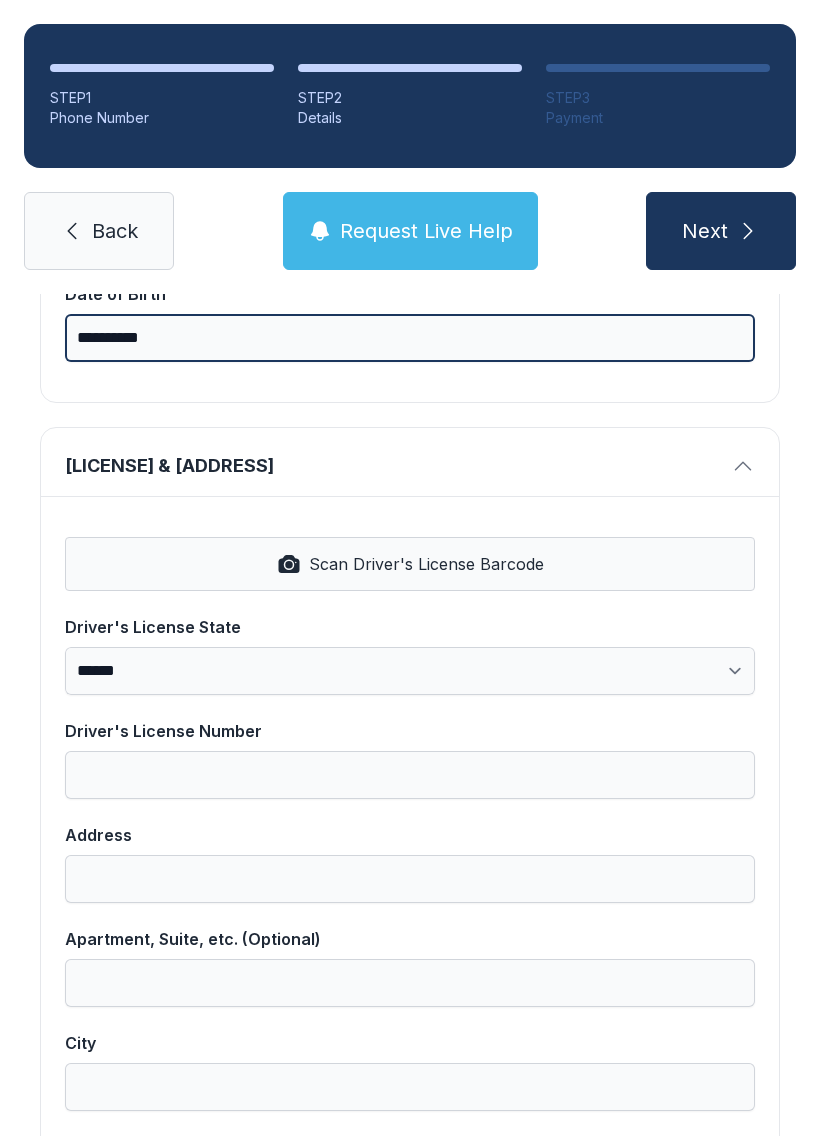 type on "**********" 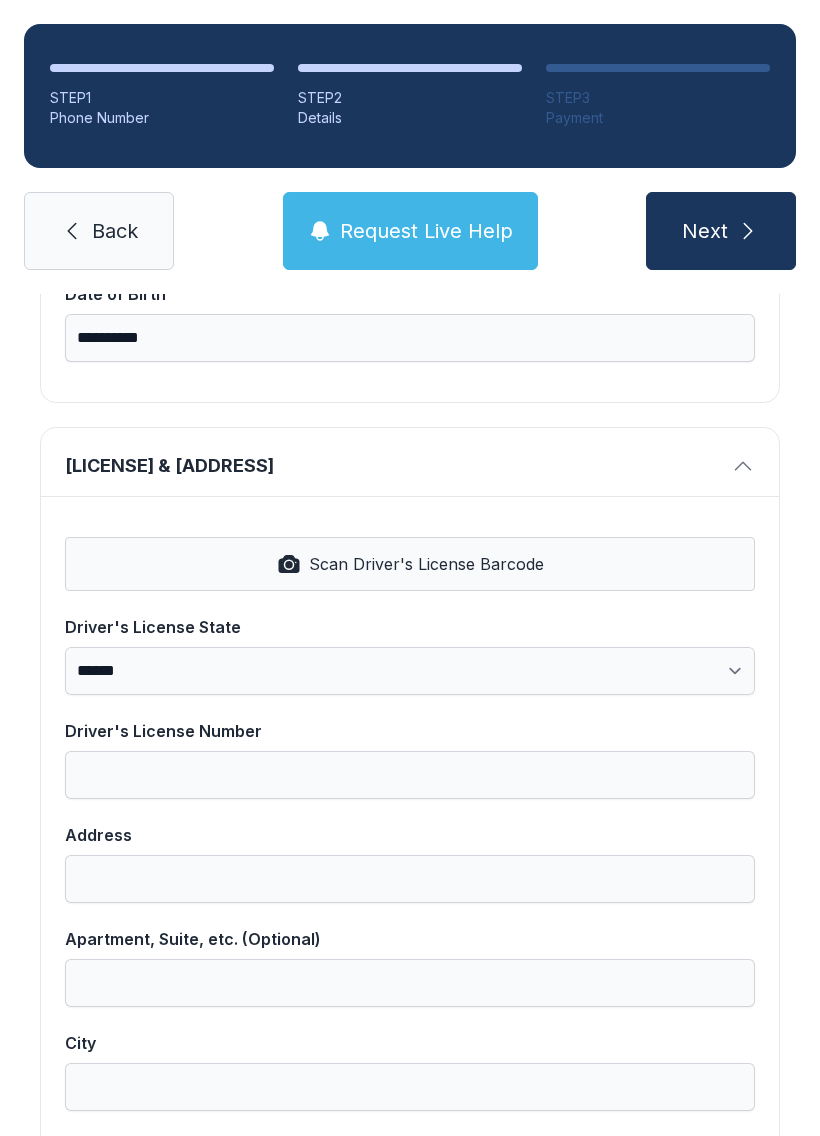 click on "Scan Driver's License Barcode" at bounding box center [410, 564] 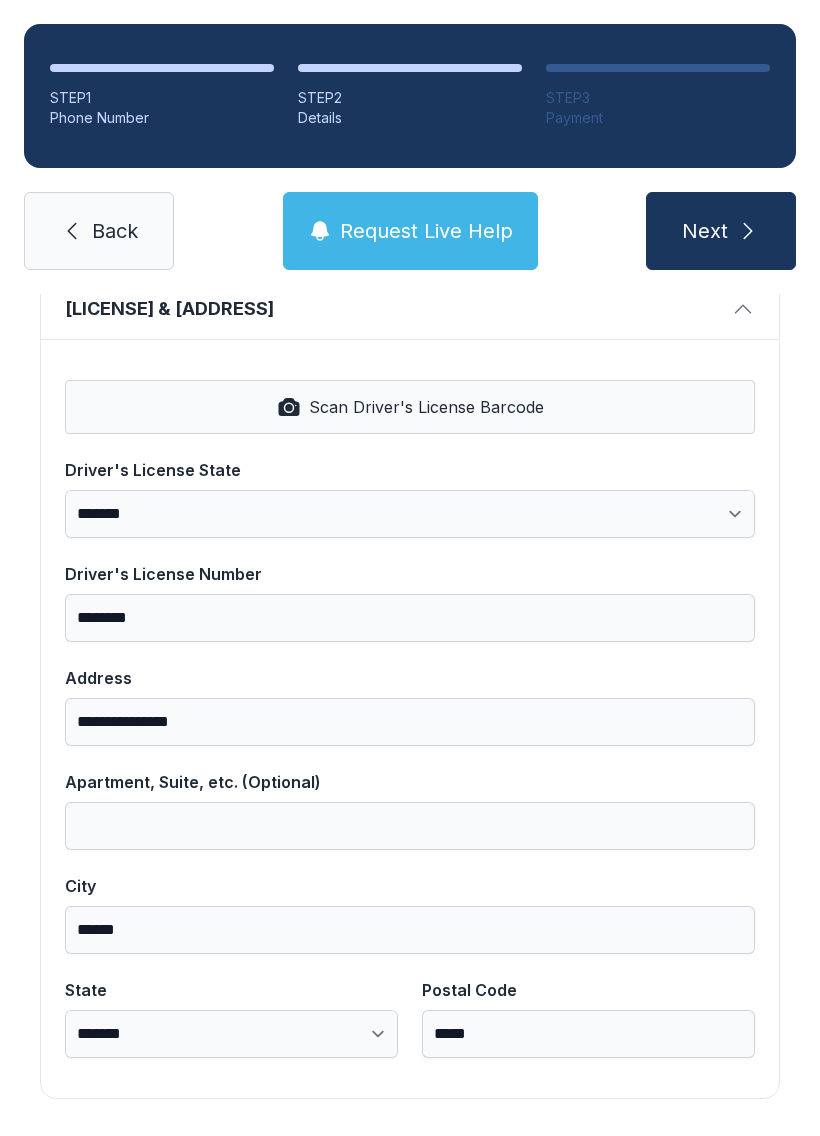 scroll, scrollTop: 806, scrollLeft: 0, axis: vertical 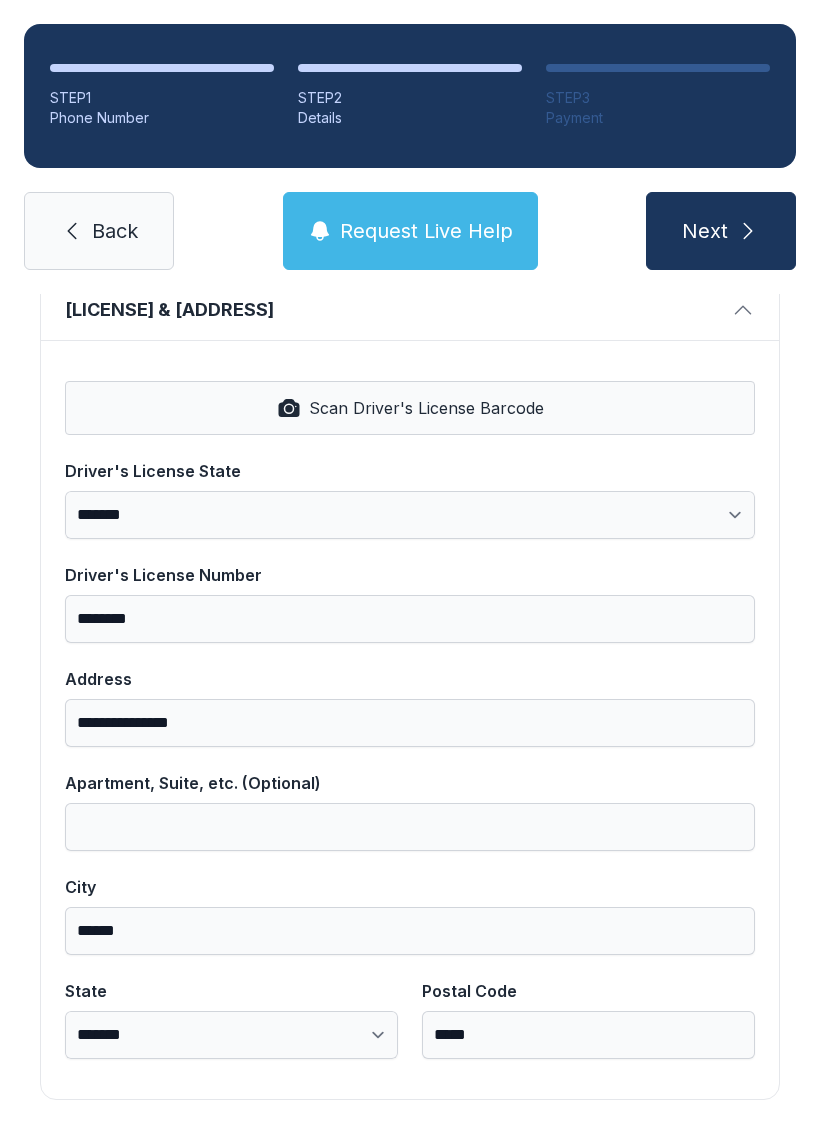 click on "Next" at bounding box center (721, 231) 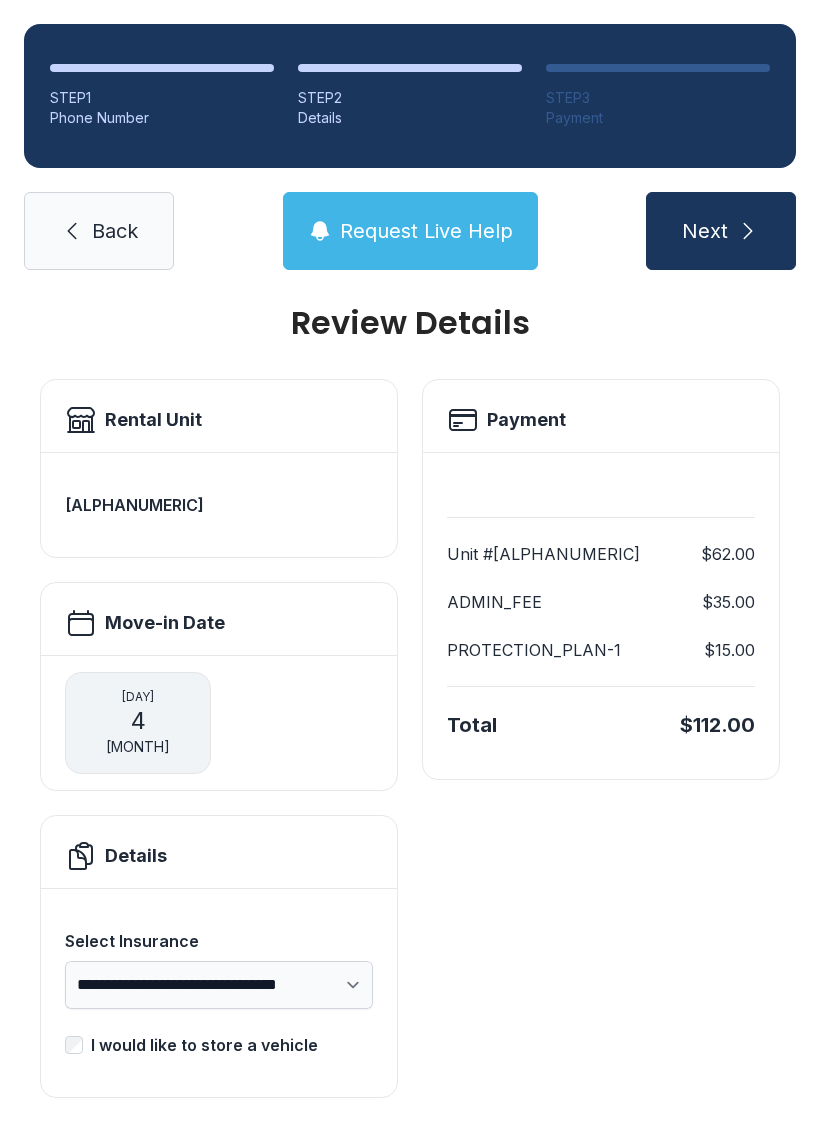 scroll, scrollTop: 25, scrollLeft: 0, axis: vertical 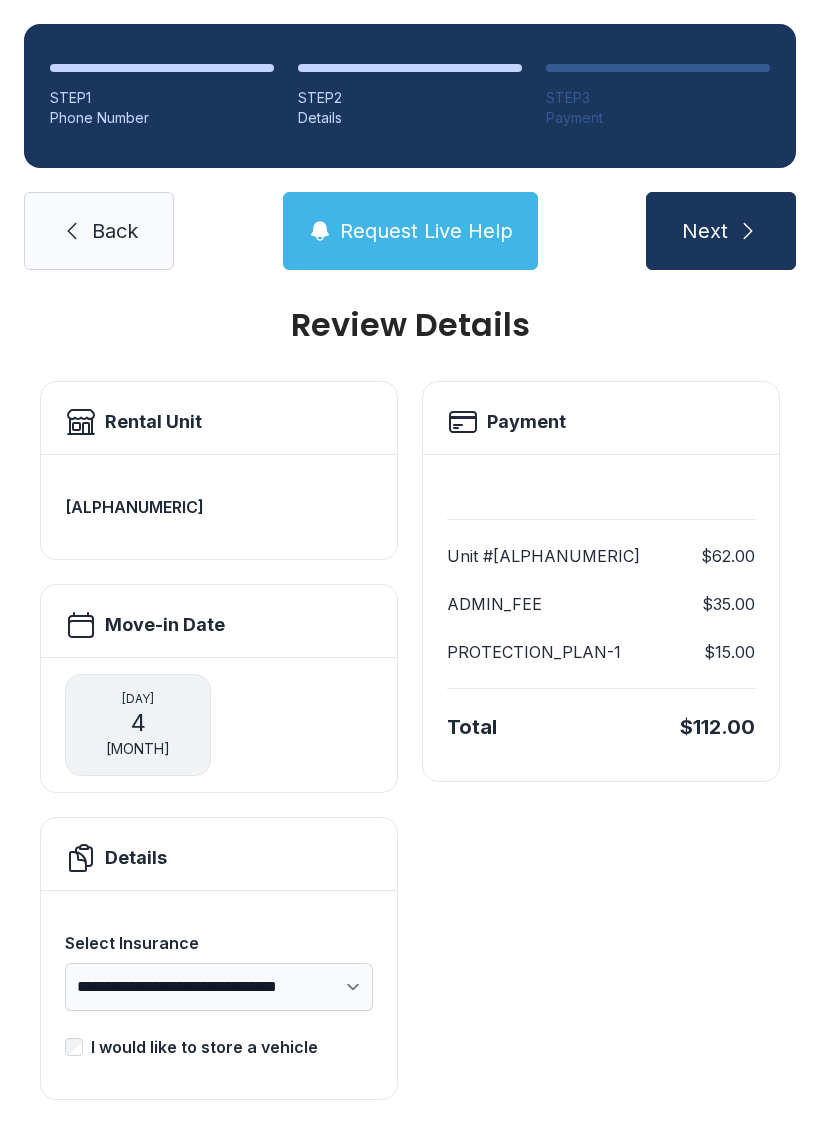 click on "4" at bounding box center [138, 723] 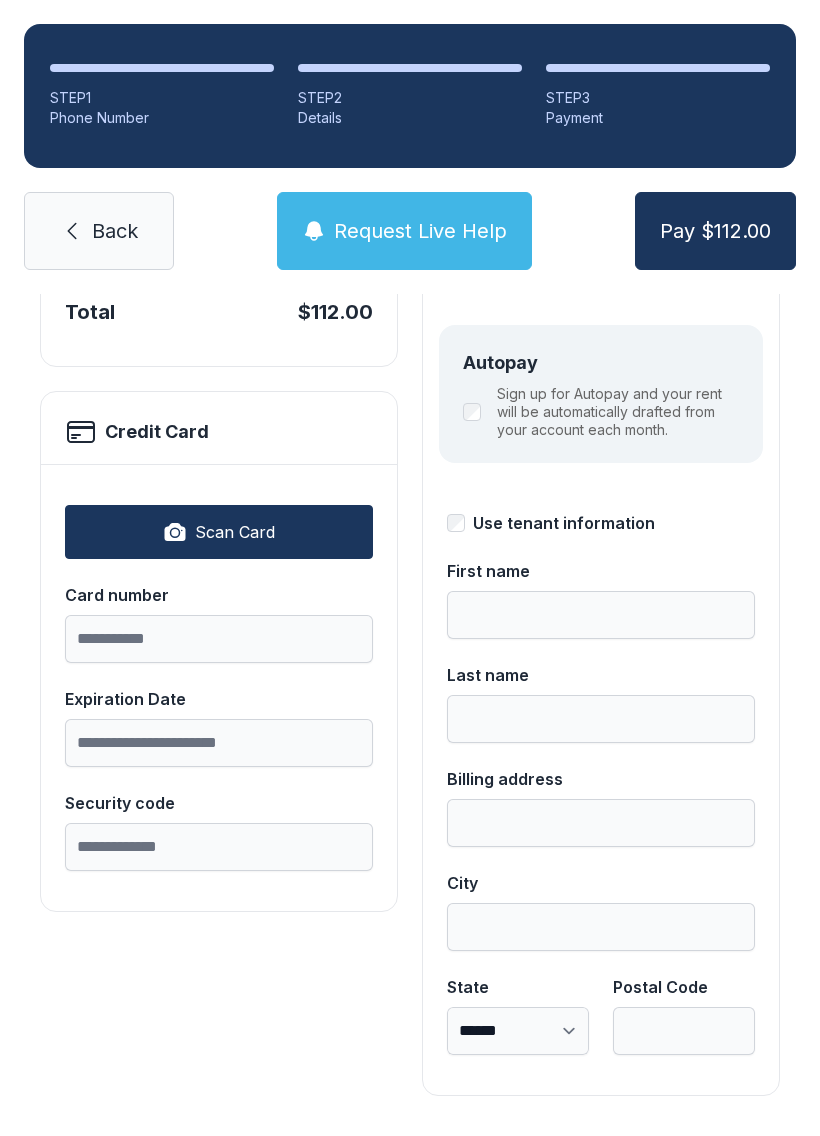 scroll, scrollTop: 218, scrollLeft: 0, axis: vertical 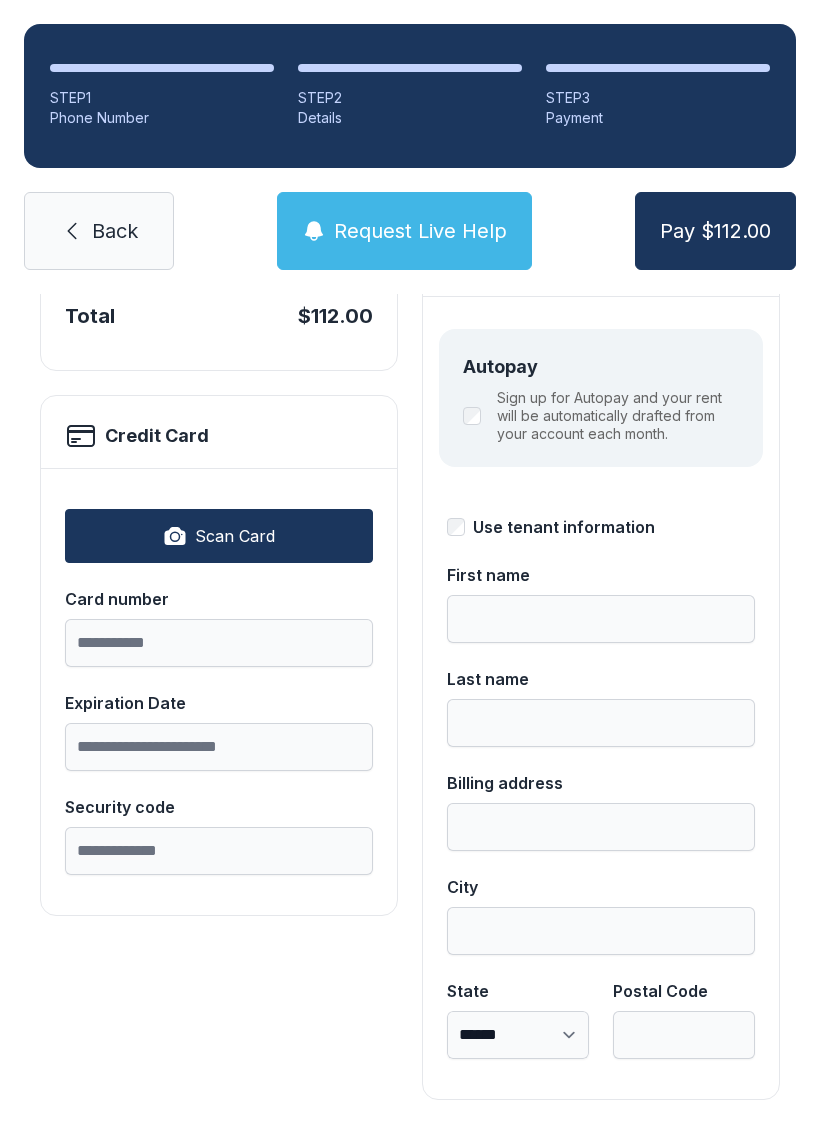 click on "Back" at bounding box center [115, 231] 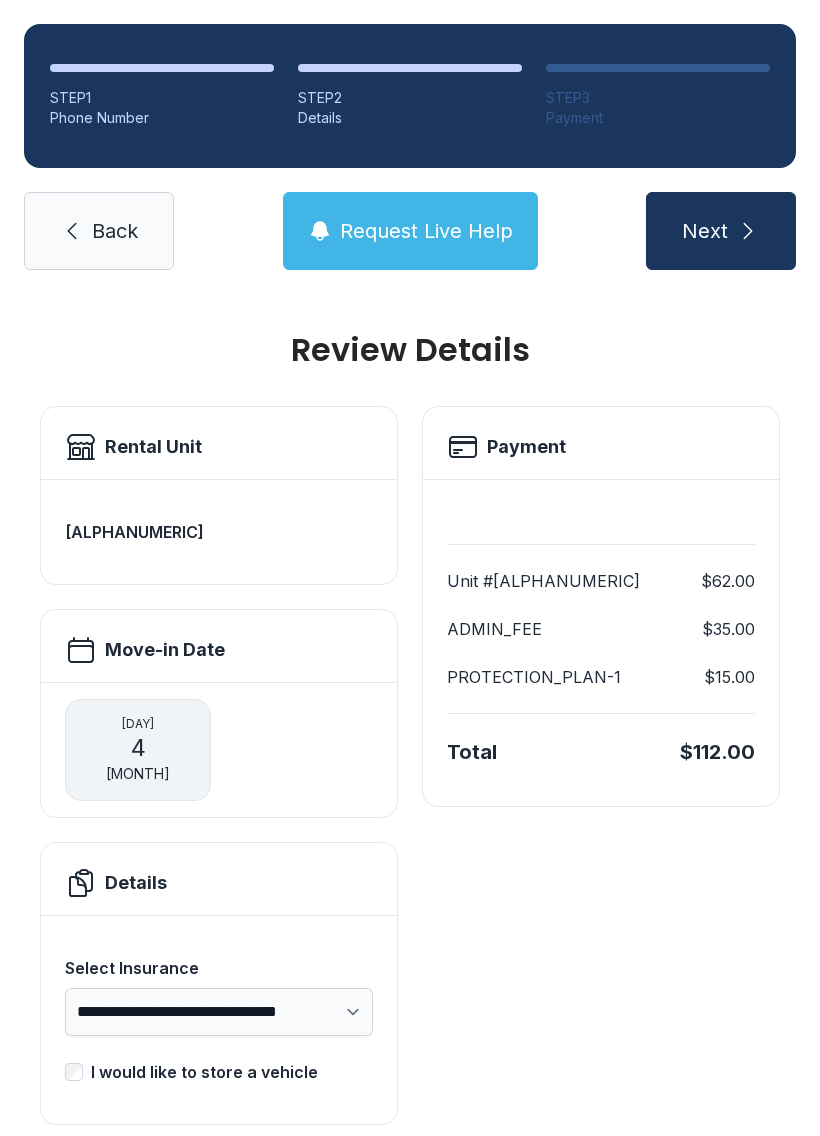 click on "Back" at bounding box center (99, 231) 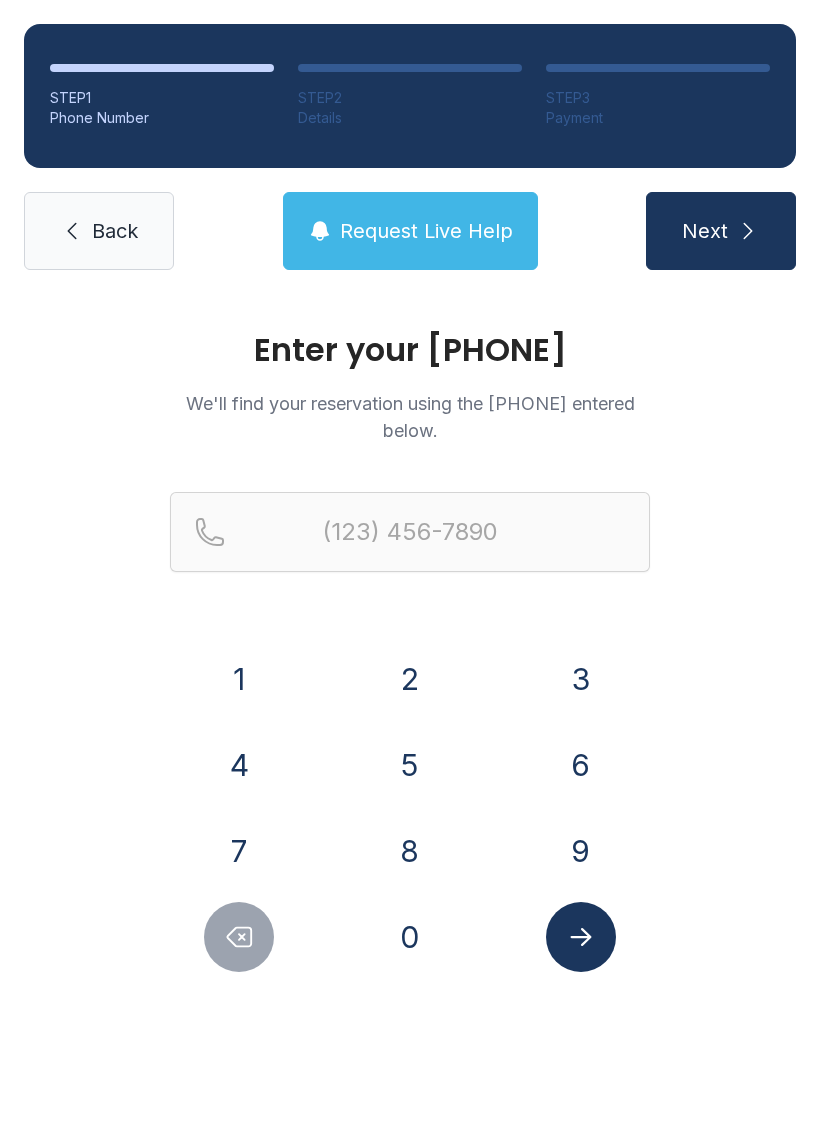 click on "Back" at bounding box center [115, 231] 